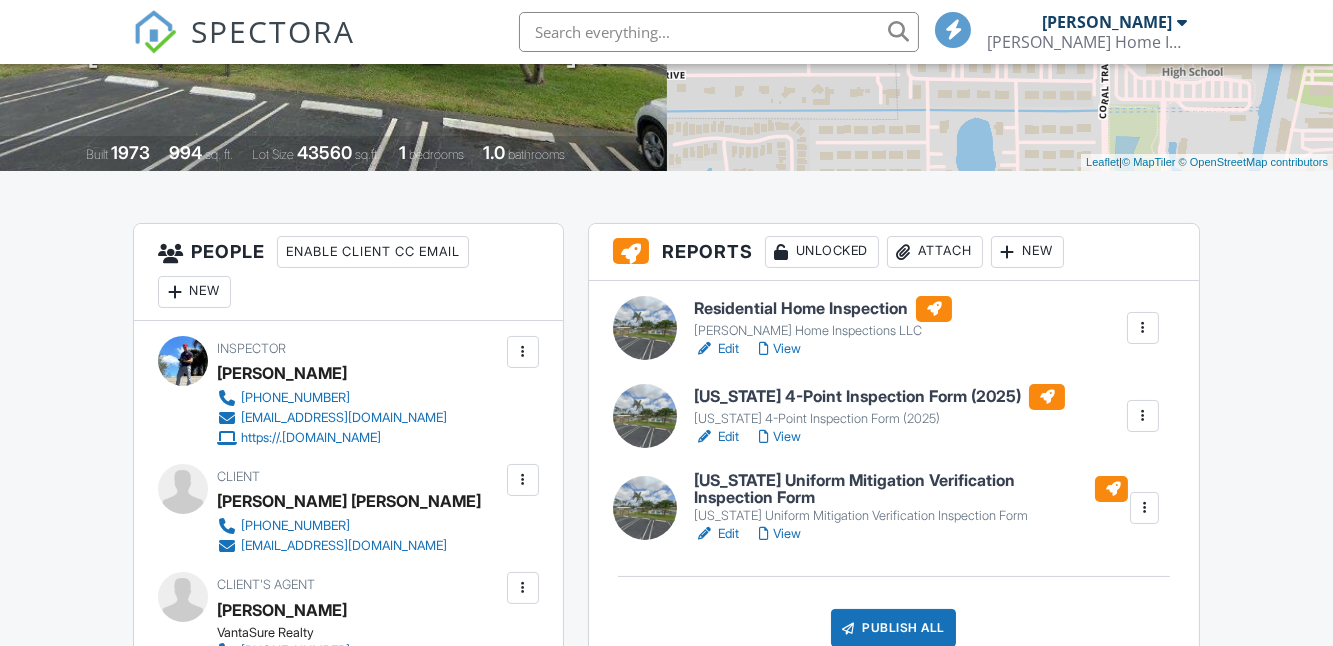 scroll, scrollTop: 384, scrollLeft: 0, axis: vertical 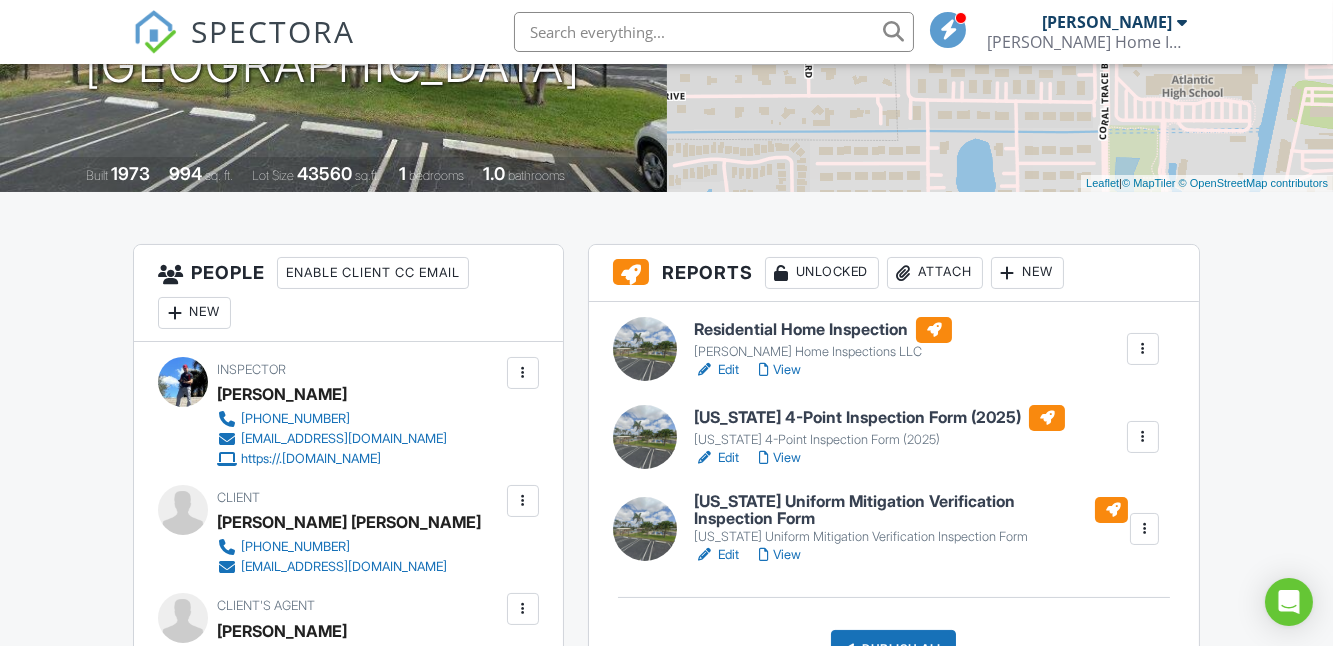 click on "Edit" at bounding box center (716, 458) 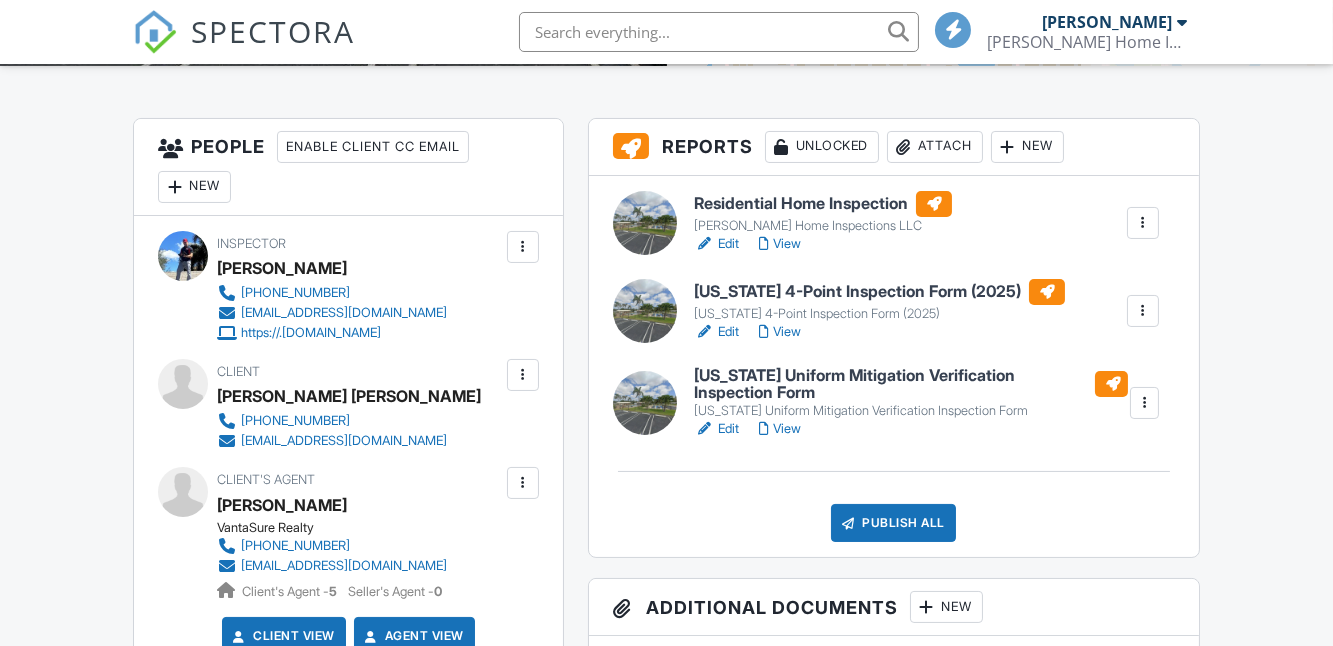 scroll, scrollTop: 545, scrollLeft: 0, axis: vertical 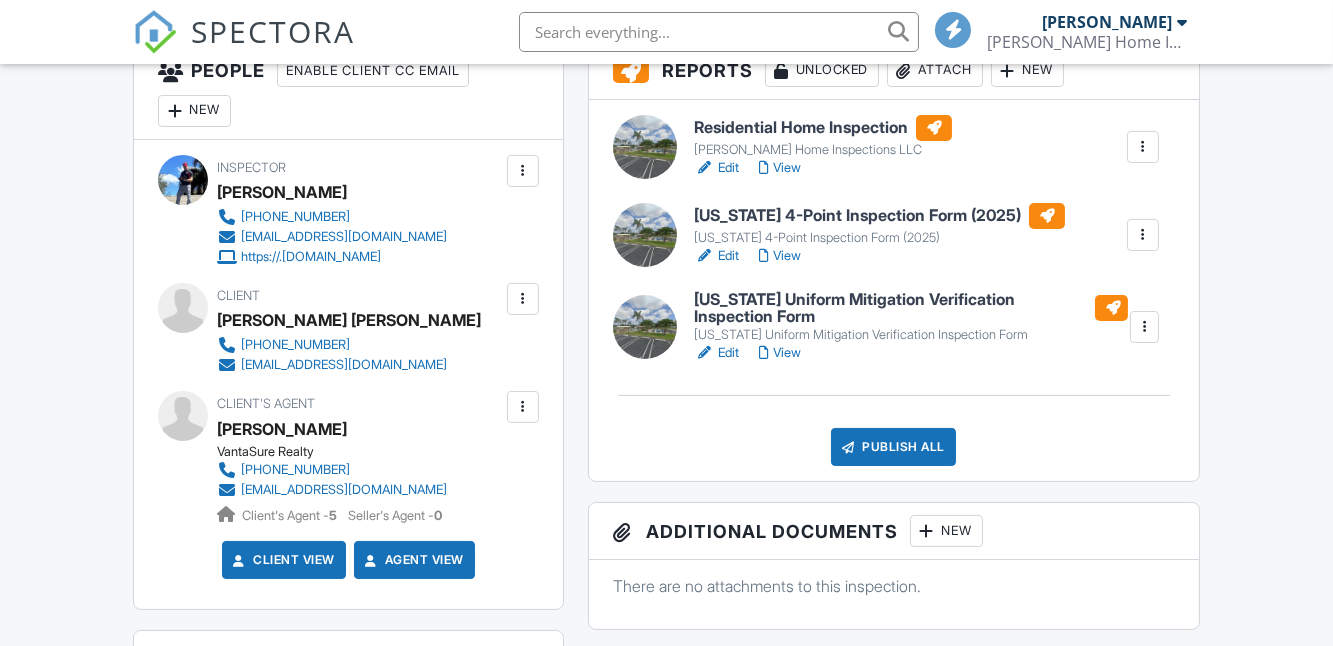 click on "Edit" at bounding box center [716, 353] 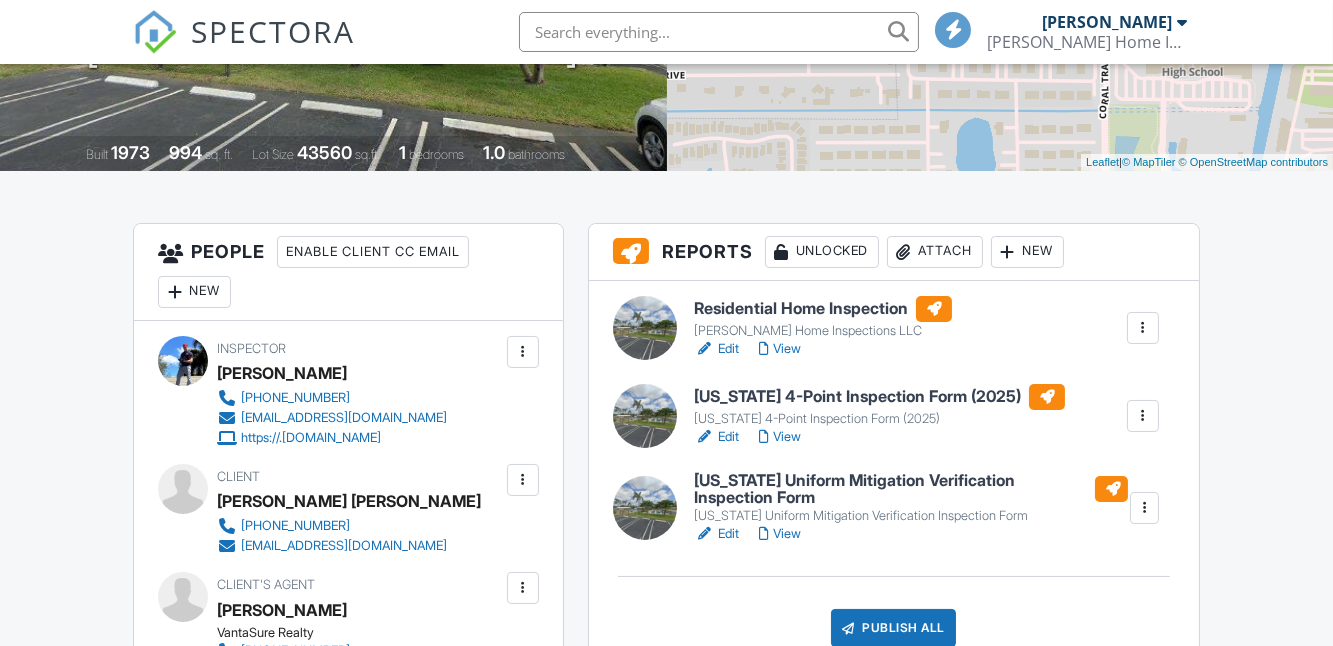 scroll, scrollTop: 565, scrollLeft: 0, axis: vertical 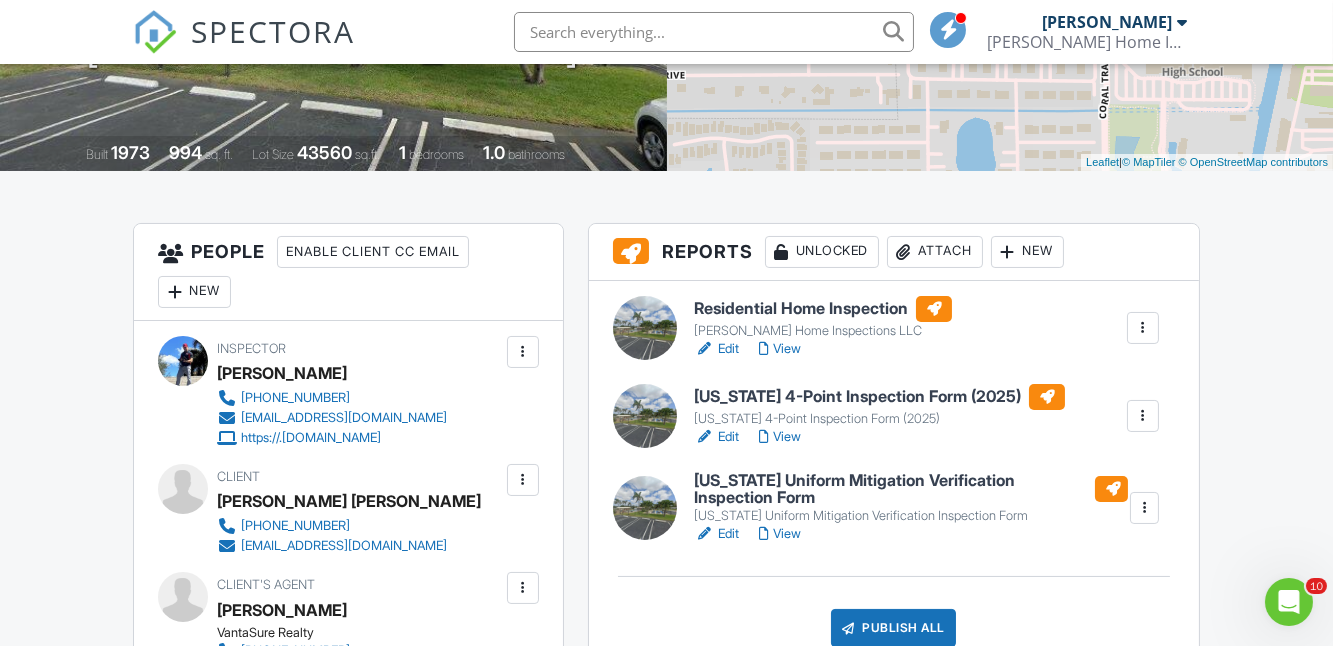 click on "Attach" at bounding box center (935, 252) 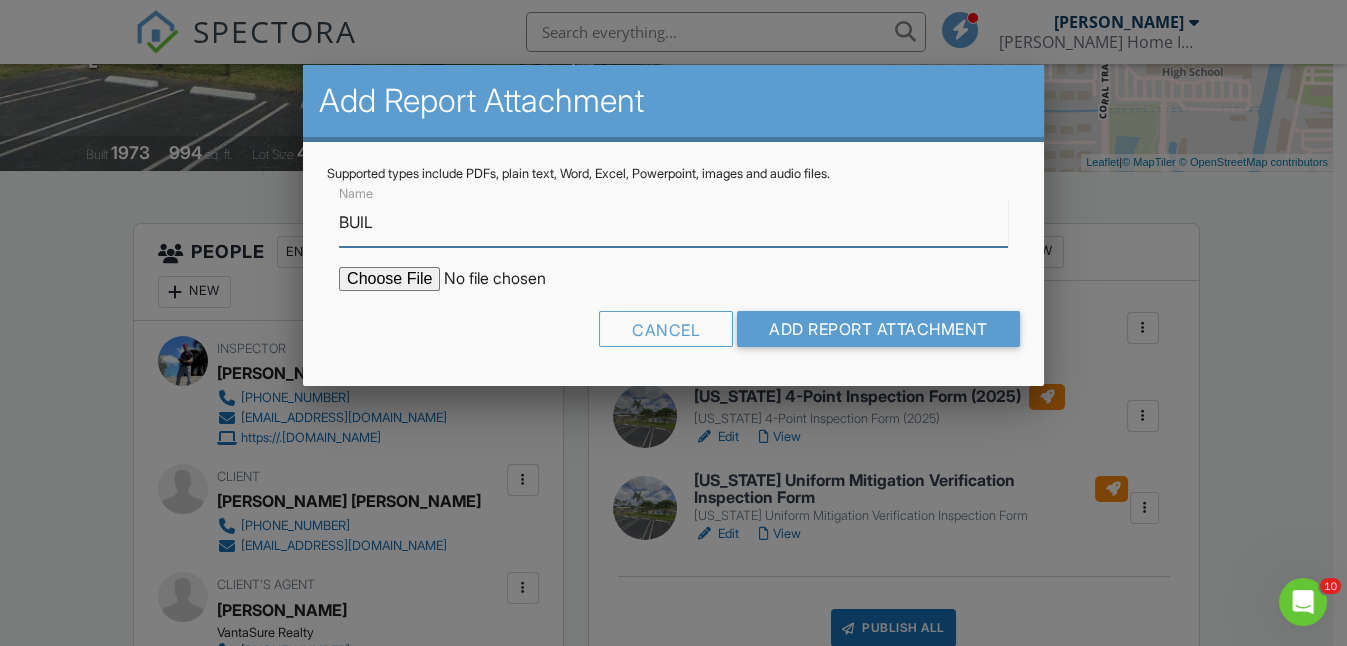 type on "BUILDFAX PERMIT DETAILS" 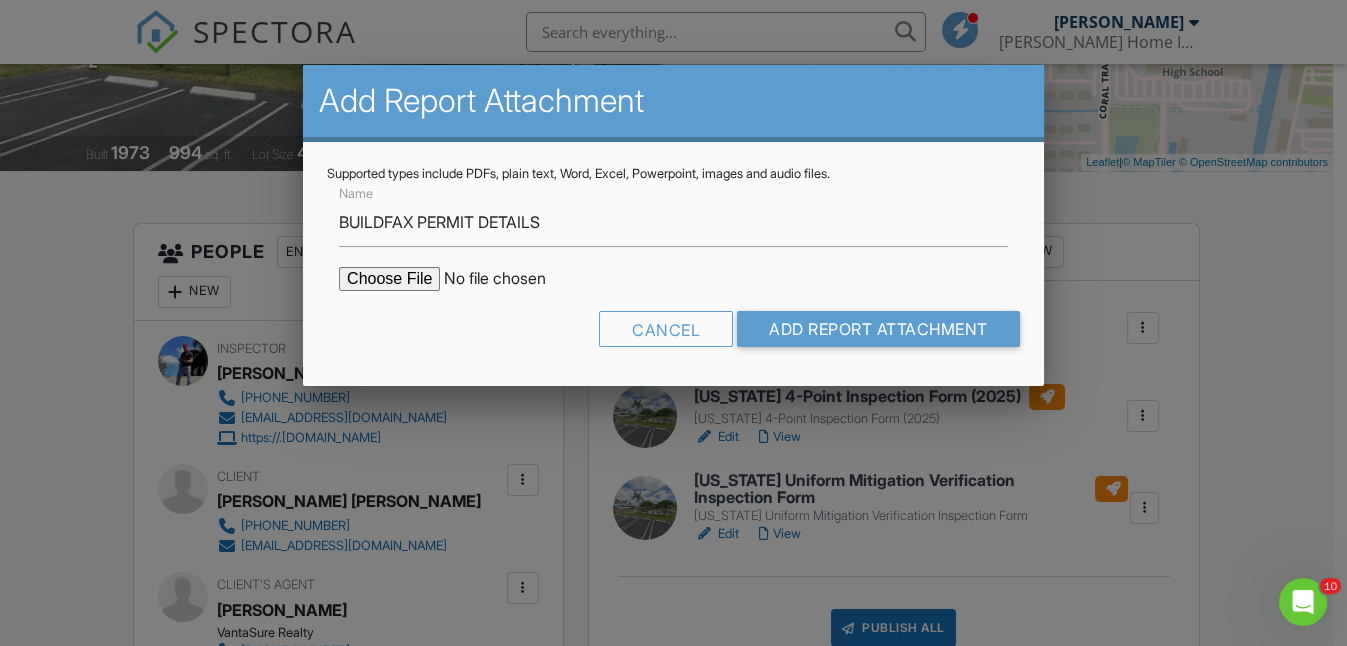 click at bounding box center (509, 279) 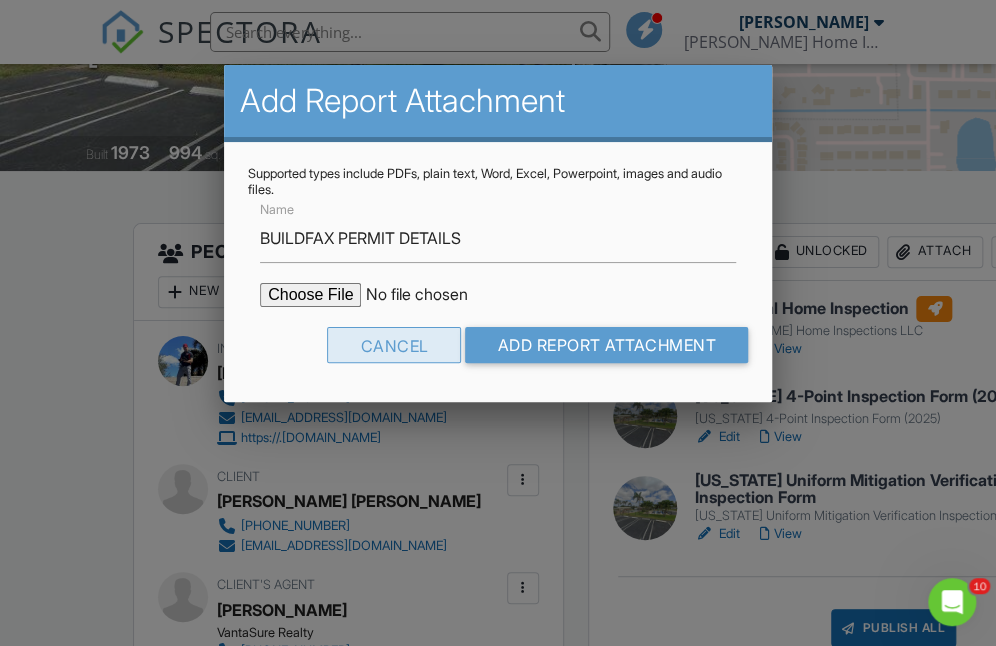 click on "Cancel" at bounding box center (394, 345) 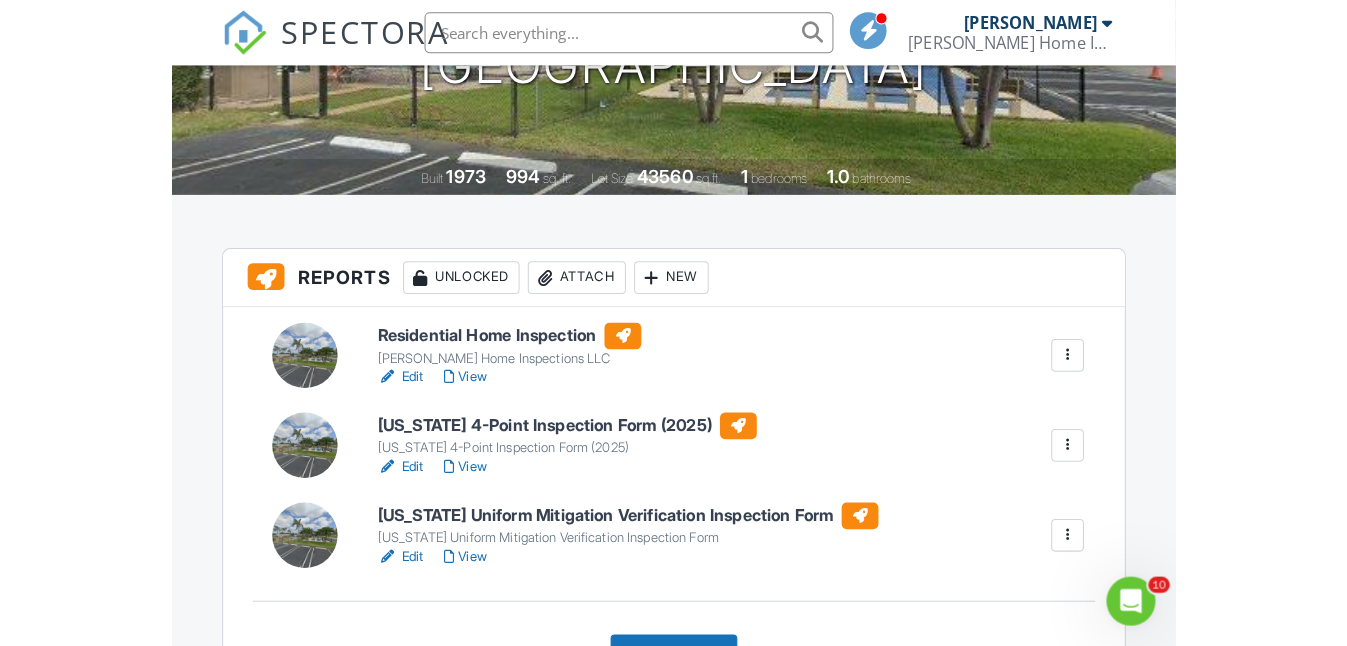 scroll, scrollTop: 410, scrollLeft: 0, axis: vertical 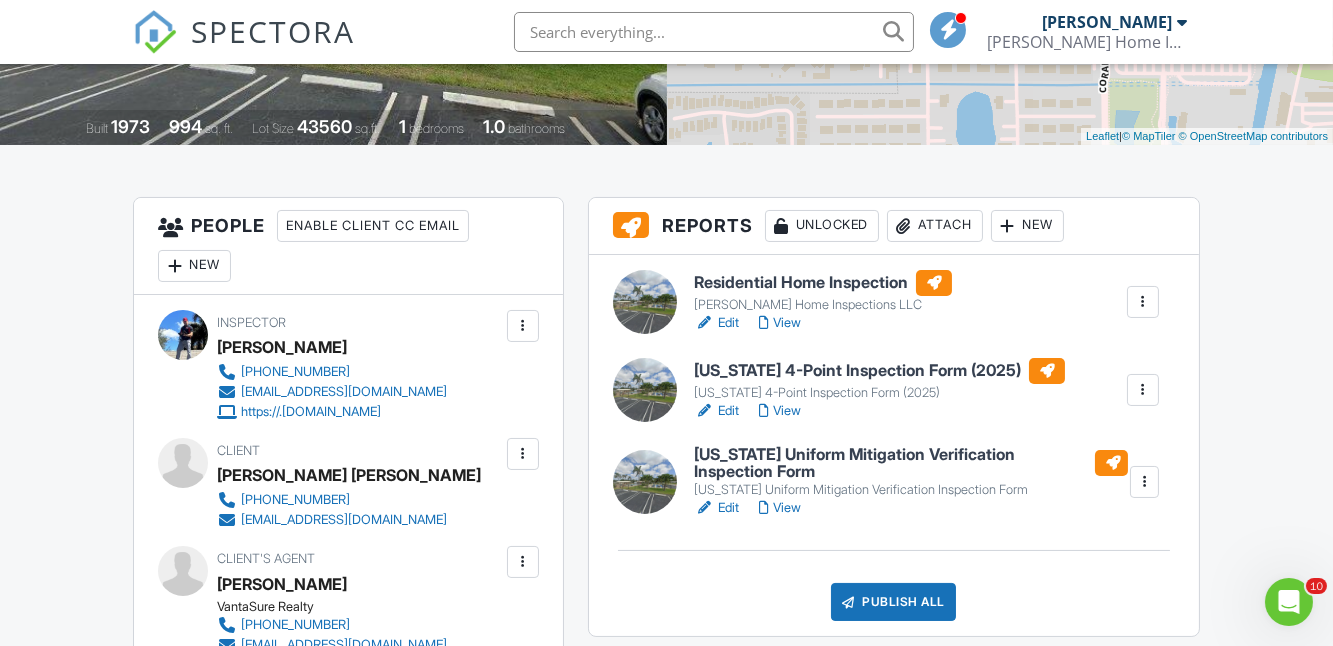 click on "Attach" at bounding box center [935, 226] 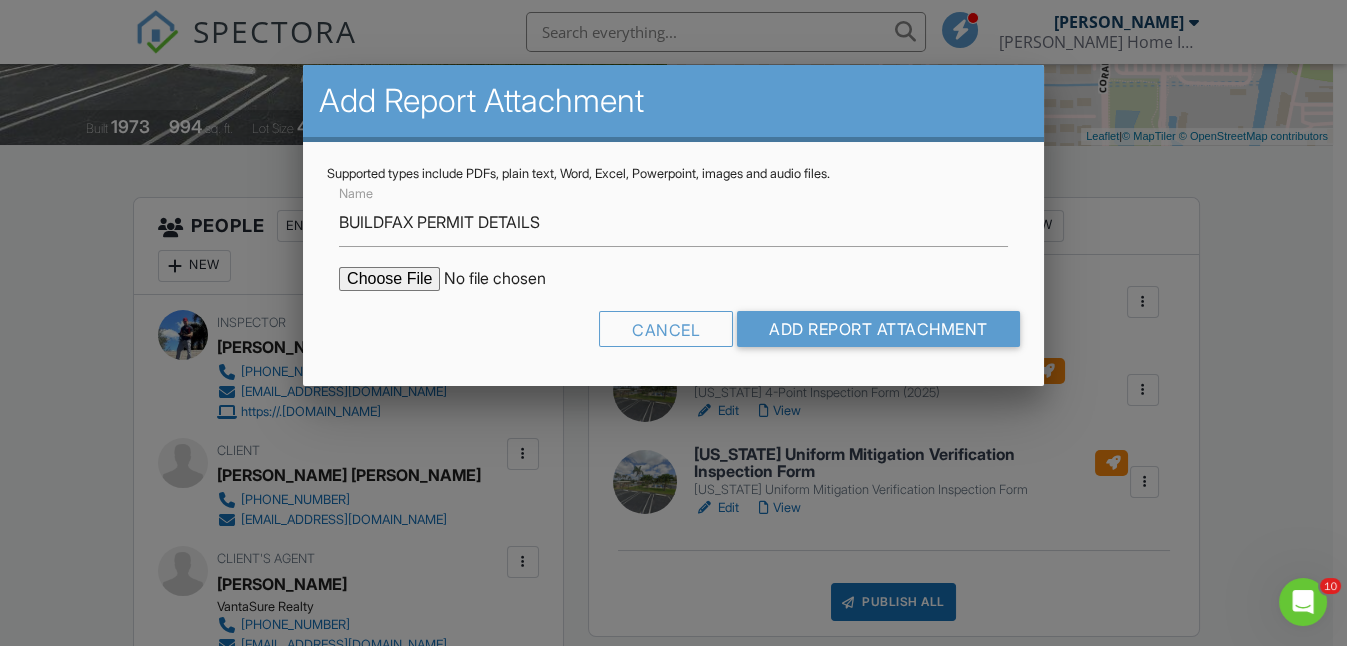 click at bounding box center (509, 279) 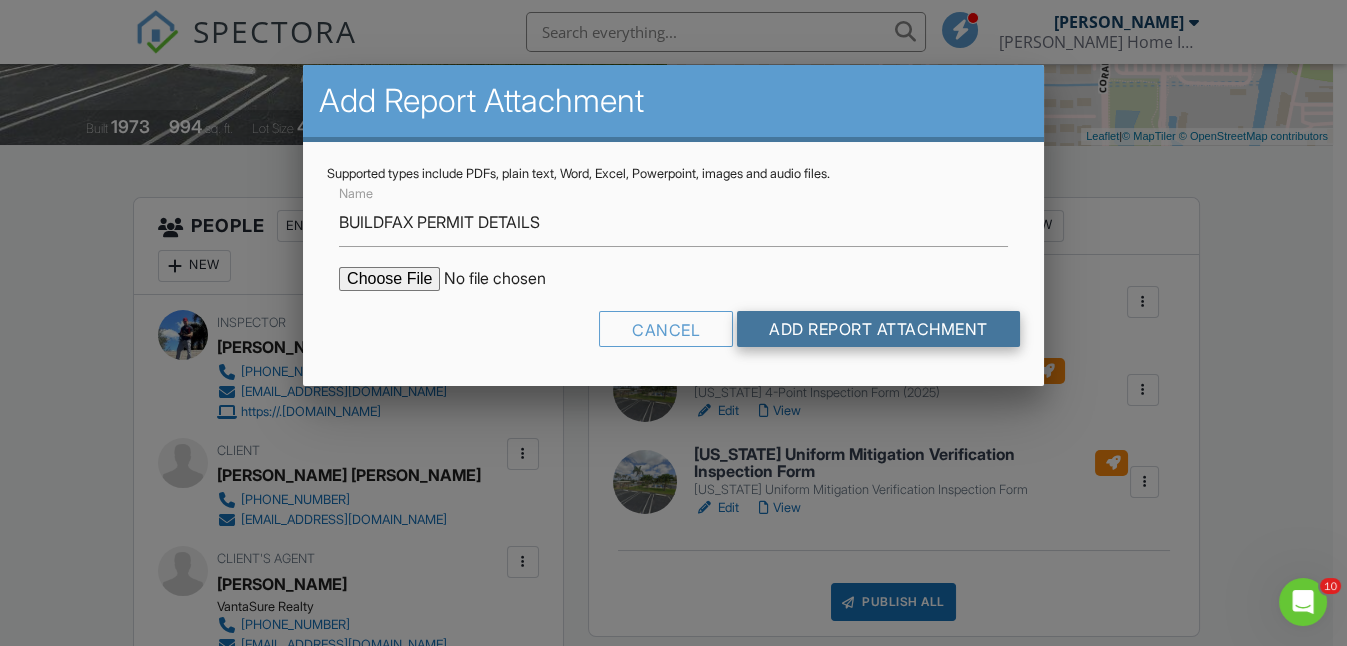 click on "Add Report Attachment" at bounding box center (878, 329) 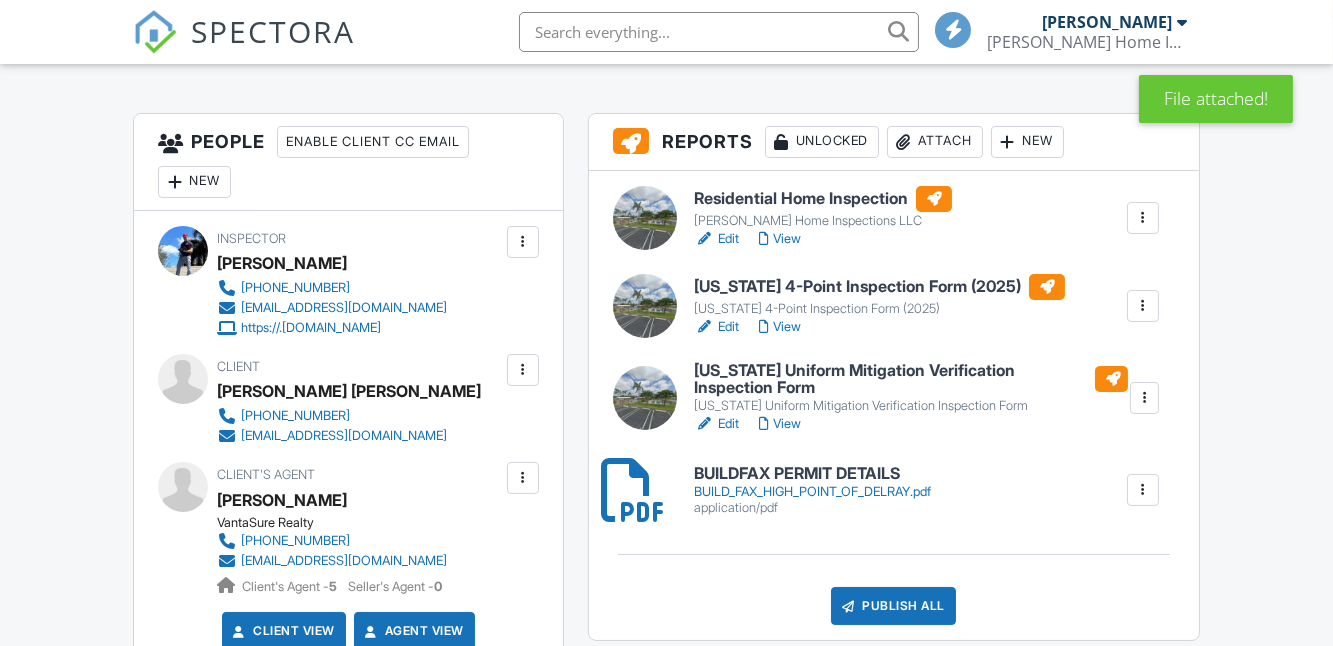 scroll, scrollTop: 474, scrollLeft: 0, axis: vertical 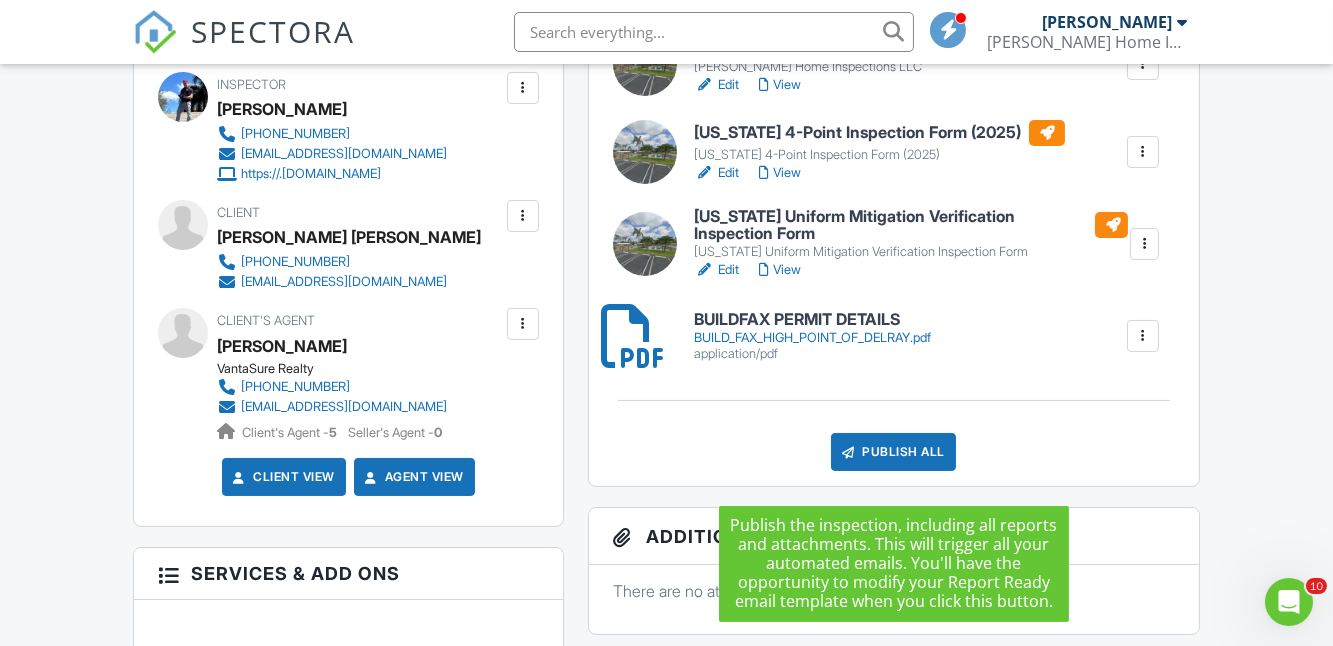 click on "Publish All" at bounding box center (893, 452) 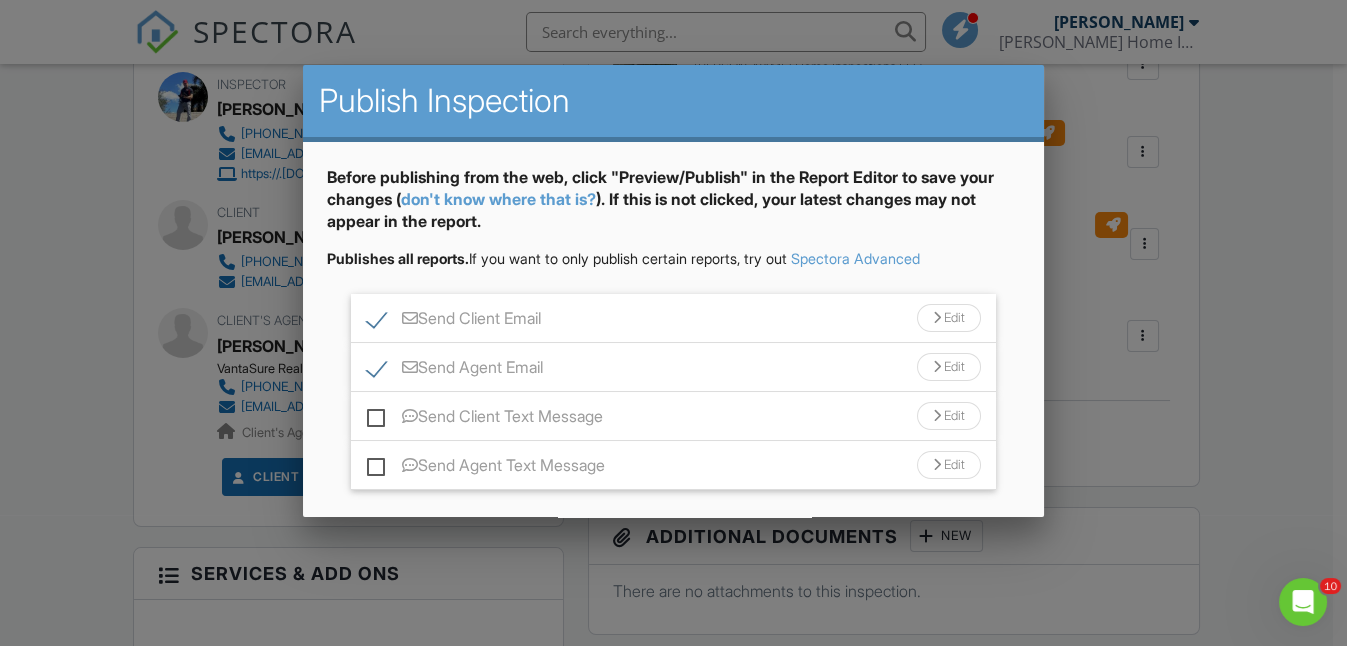 click at bounding box center [937, 318] 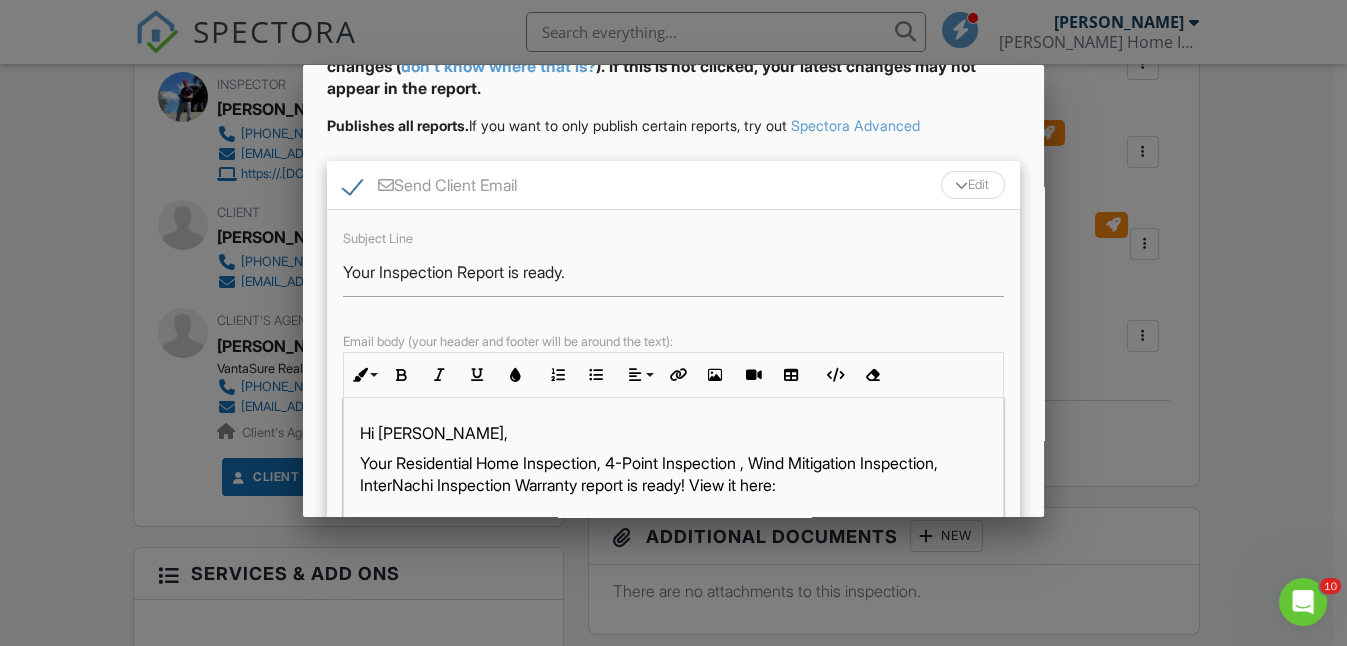 scroll, scrollTop: 181, scrollLeft: 0, axis: vertical 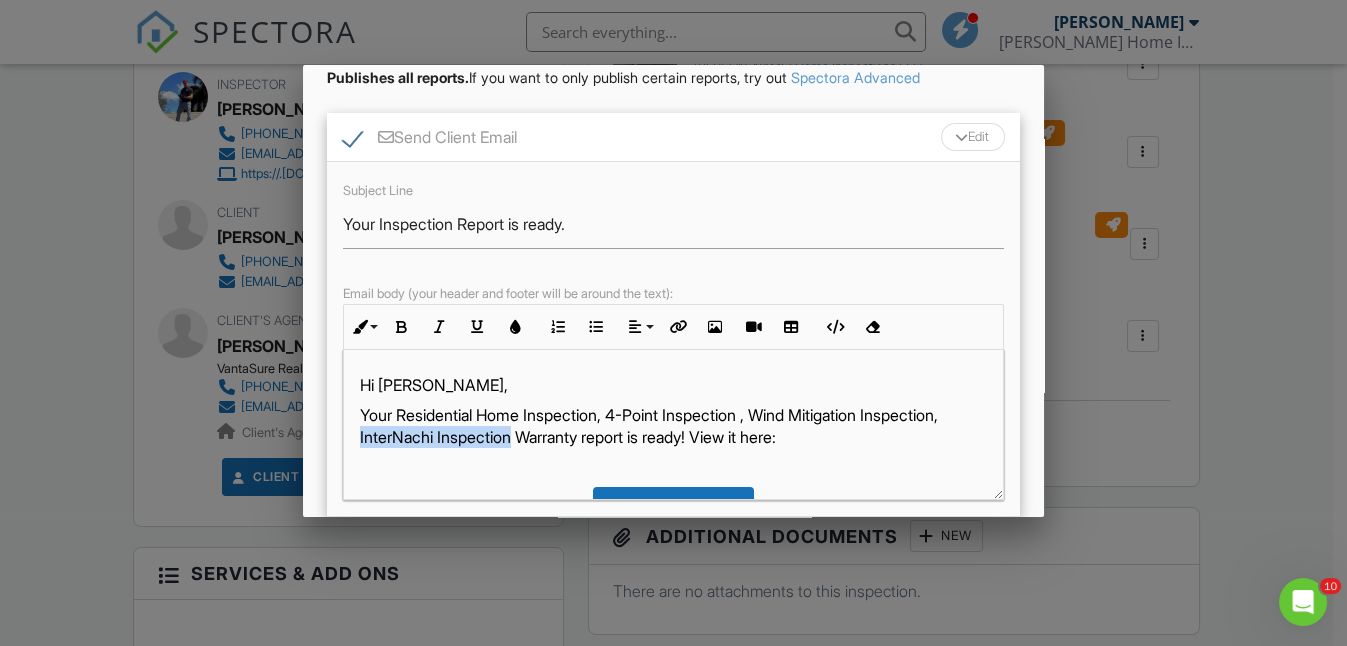 drag, startPoint x: 445, startPoint y: 437, endPoint x: 606, endPoint y: 433, distance: 161.04968 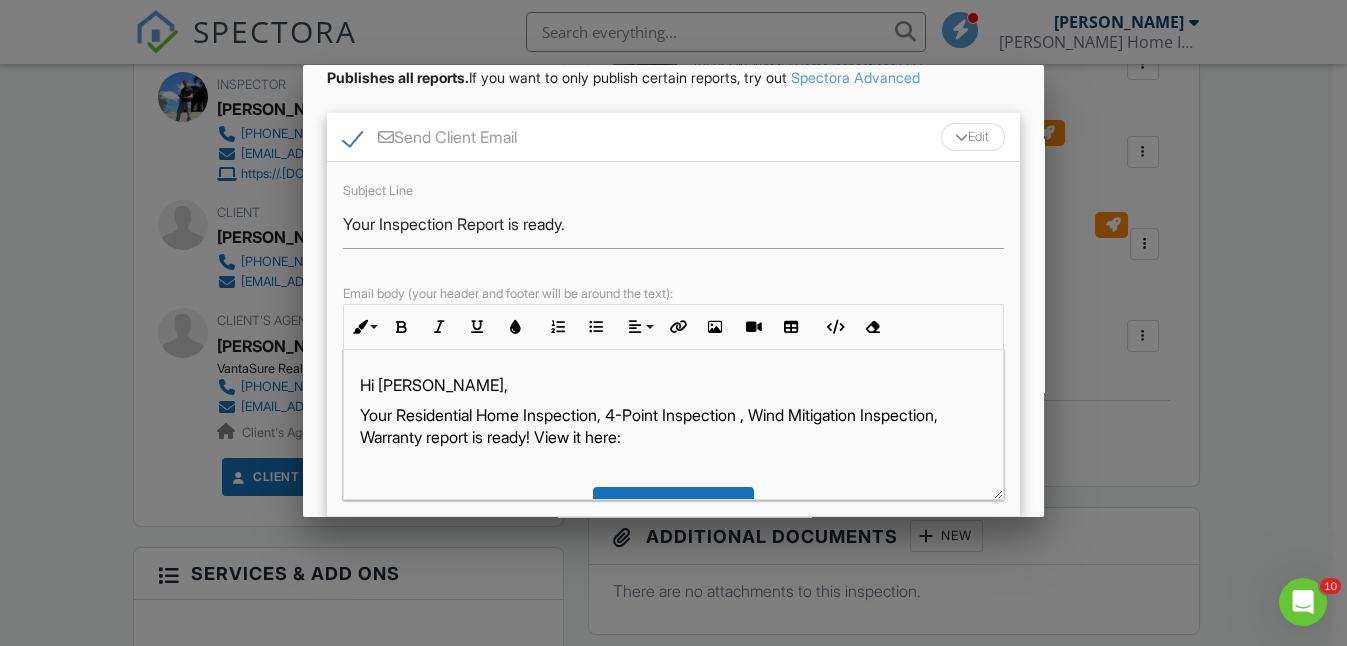 click on "Your Residential Home Inspection, 4-Point Inspection , Wind Mitigation Inspection, Warranty report is ready! View it here:" at bounding box center [673, 426] 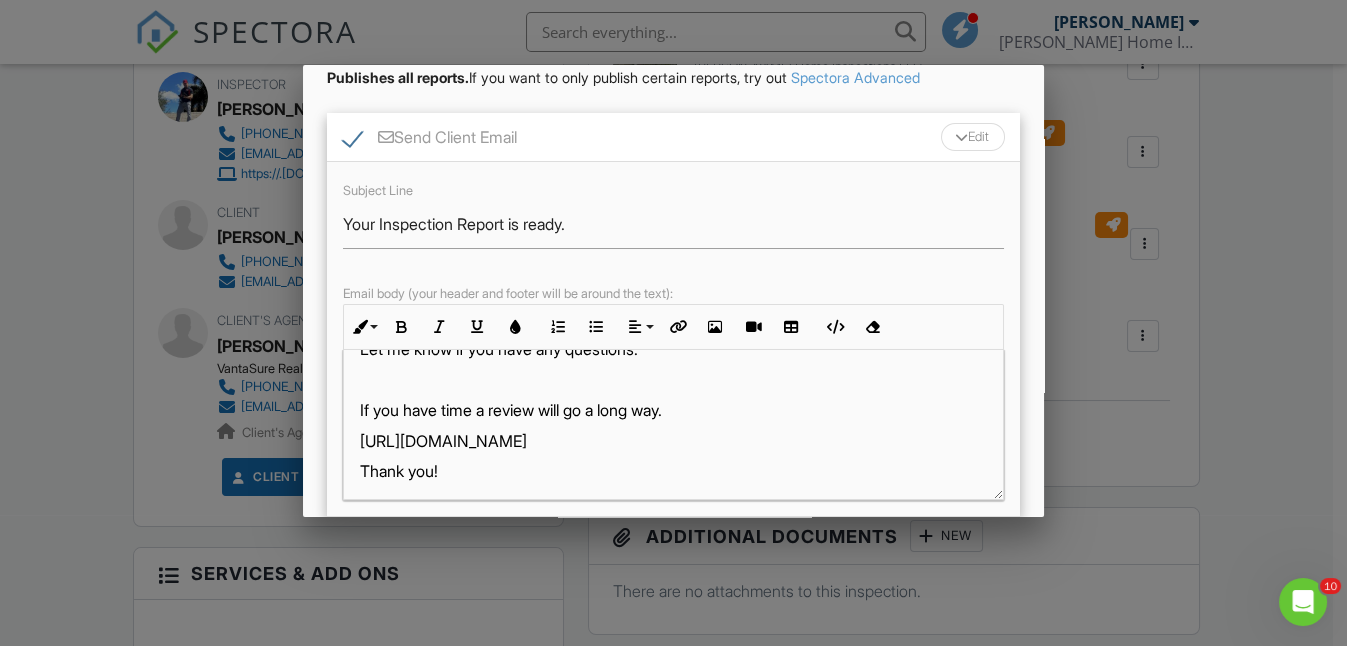 scroll, scrollTop: 279, scrollLeft: 0, axis: vertical 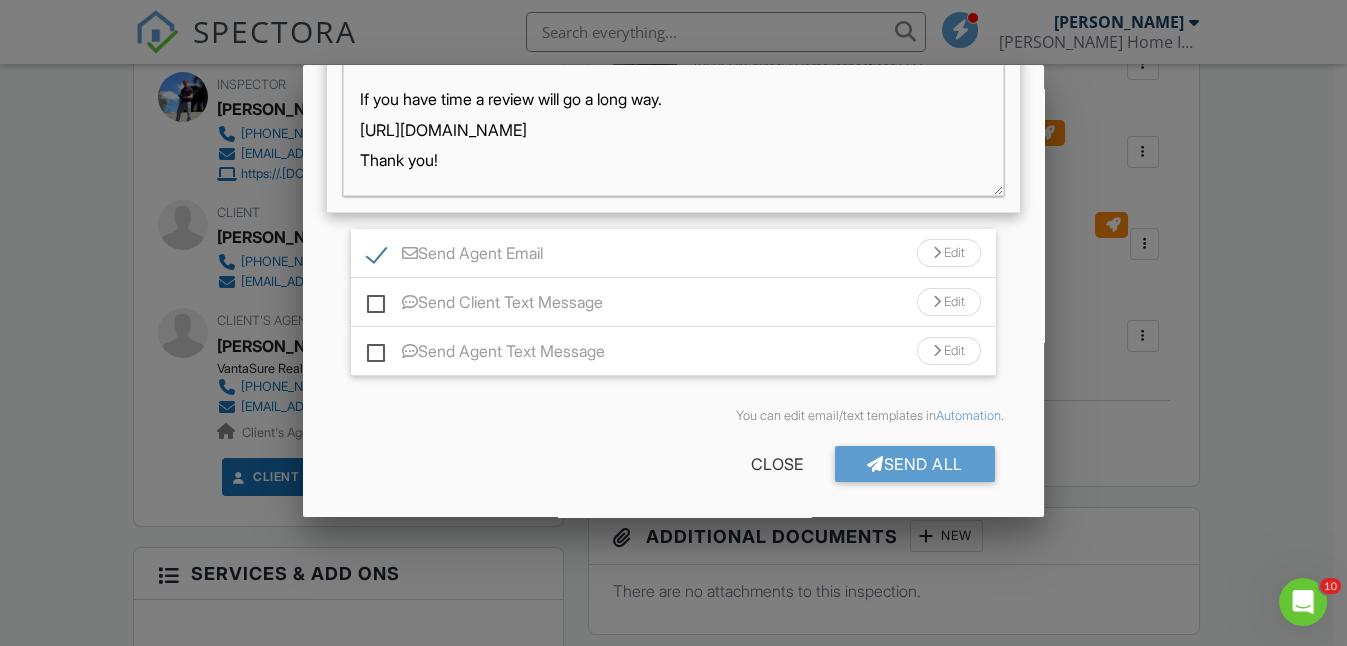 click on "Edit" at bounding box center [949, 253] 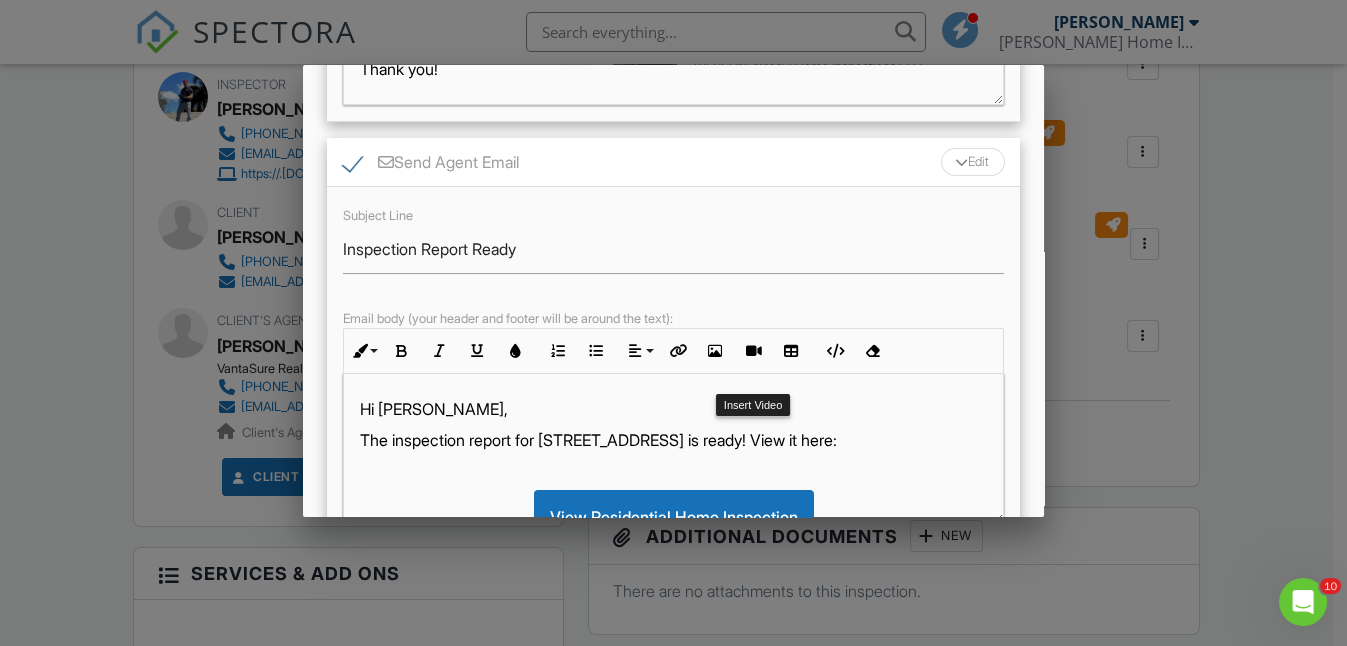 scroll, scrollTop: 757, scrollLeft: 0, axis: vertical 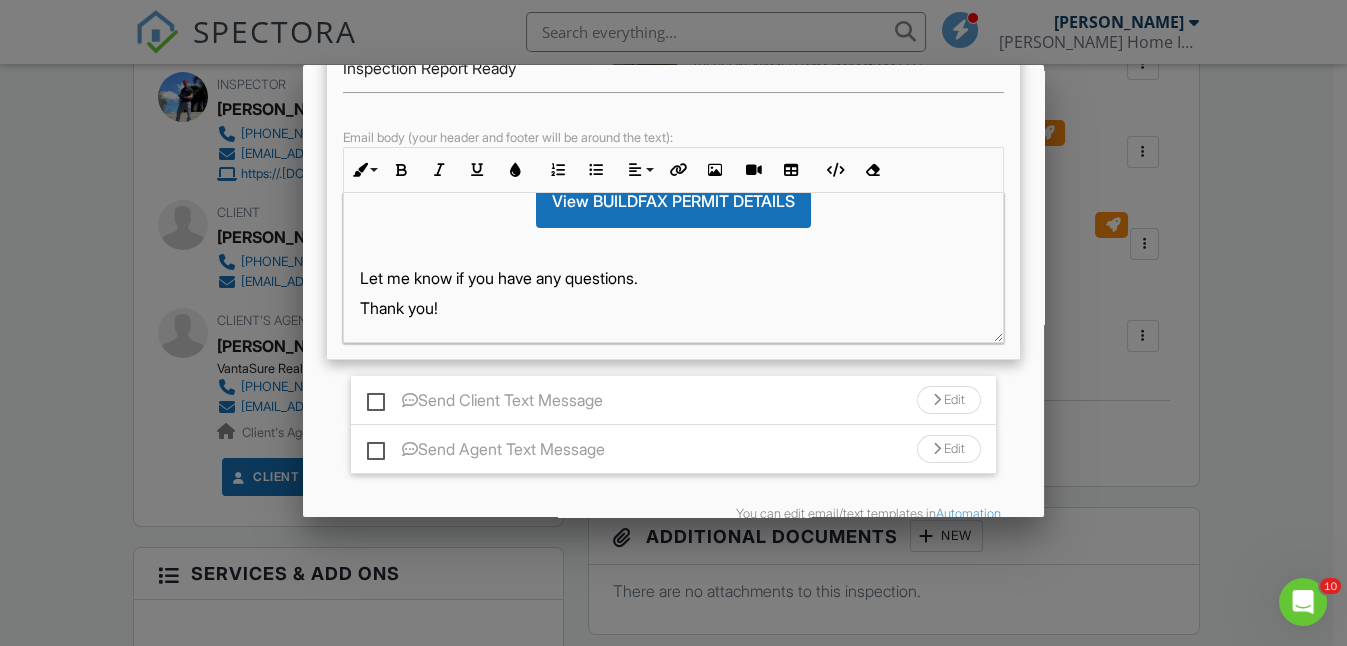 click on "Send Agent Text Message" at bounding box center (486, 452) 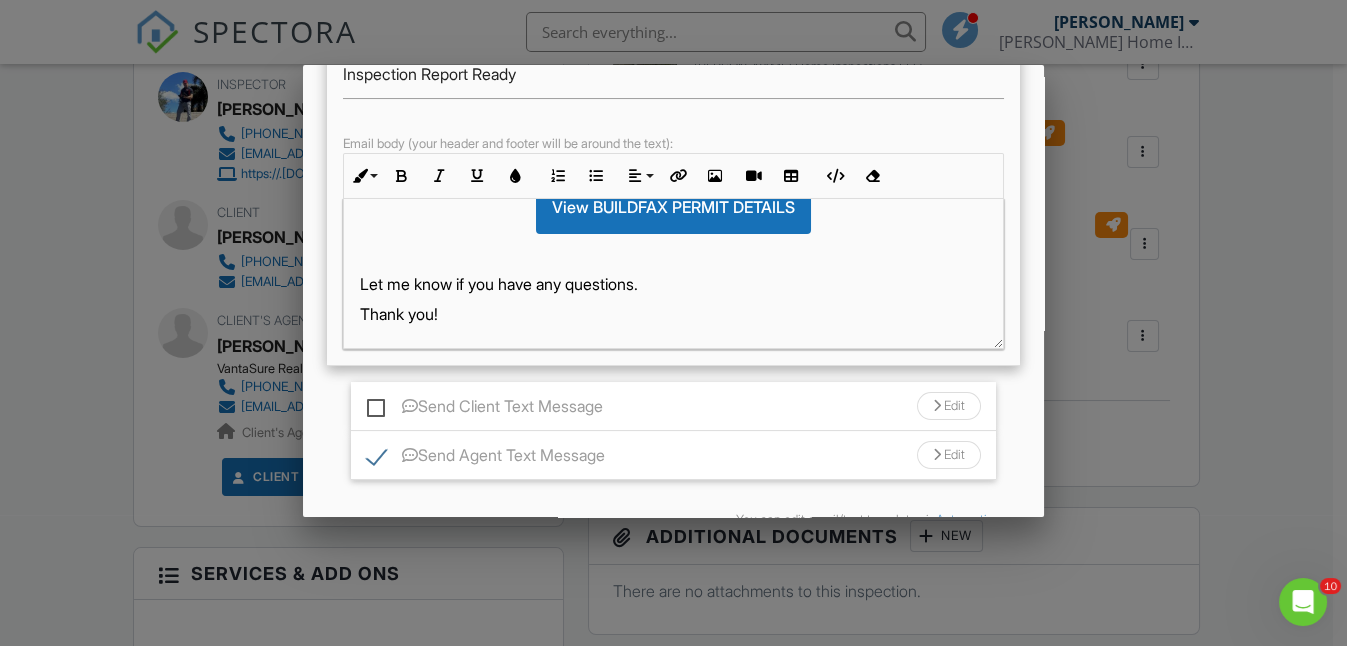 scroll, scrollTop: 854, scrollLeft: 0, axis: vertical 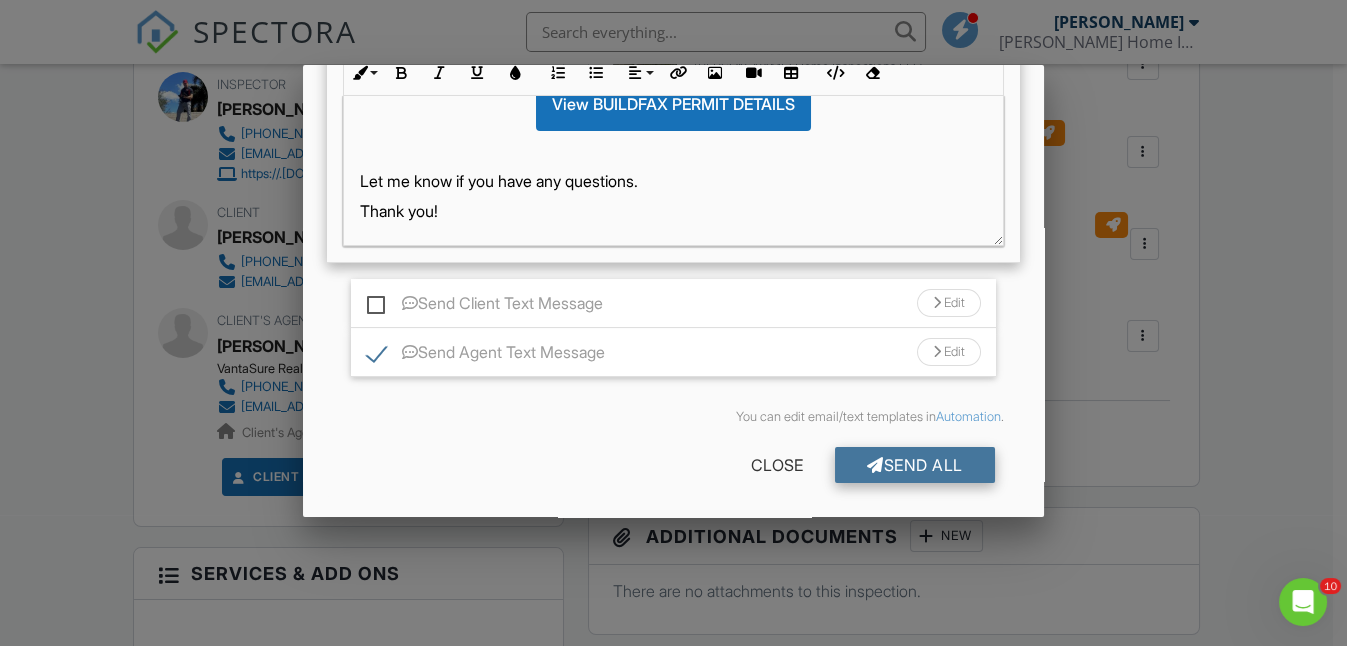 click on "Send All" at bounding box center (915, 465) 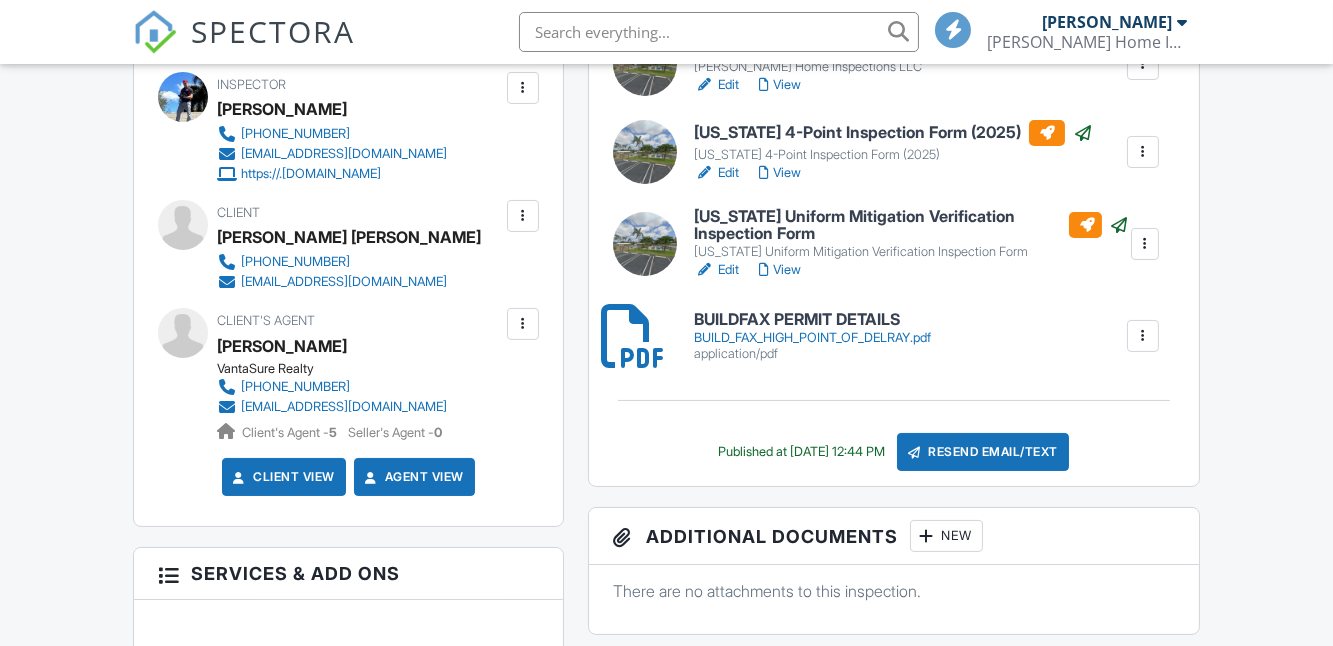 scroll, scrollTop: 0, scrollLeft: 0, axis: both 